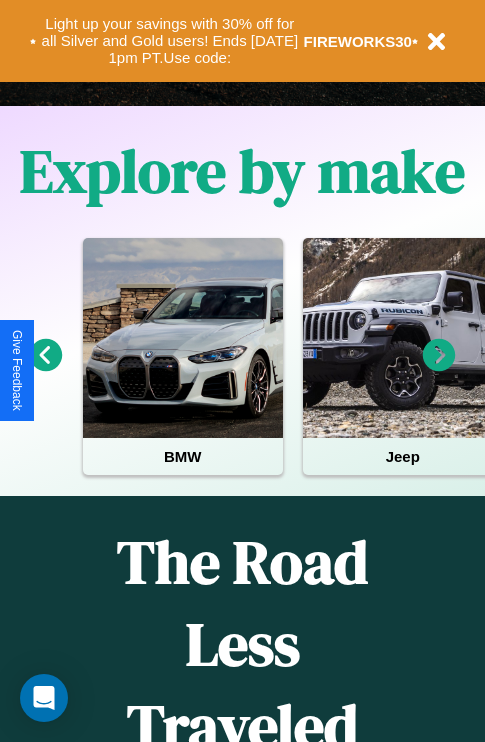 scroll, scrollTop: 0, scrollLeft: 0, axis: both 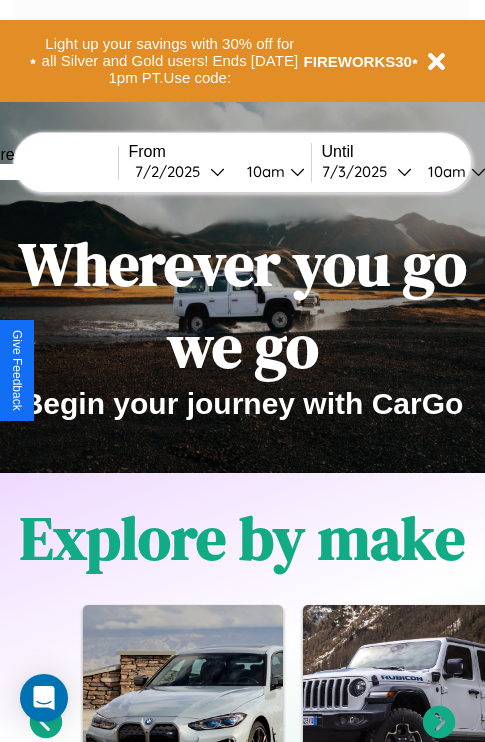 click at bounding box center (43, 172) 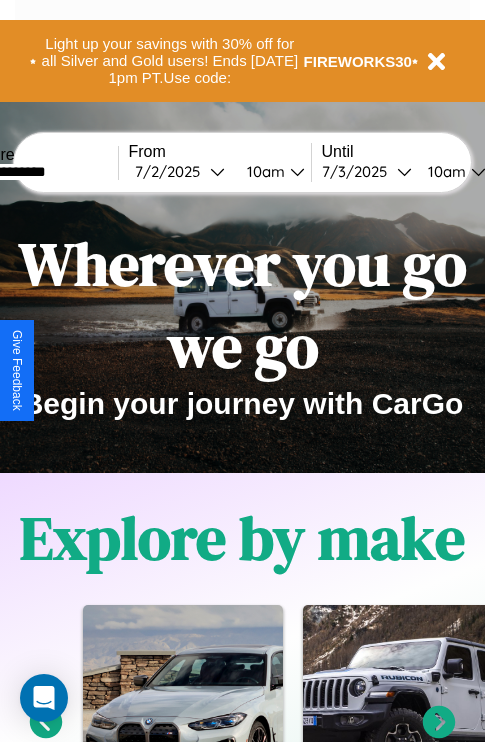 type on "**********" 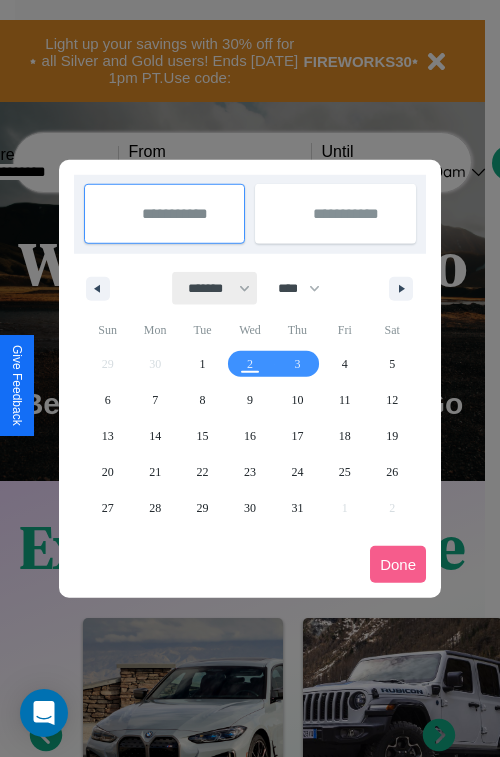 click on "******* ******** ***** ***** *** **** **** ****** ********* ******* ******** ********" at bounding box center [215, 288] 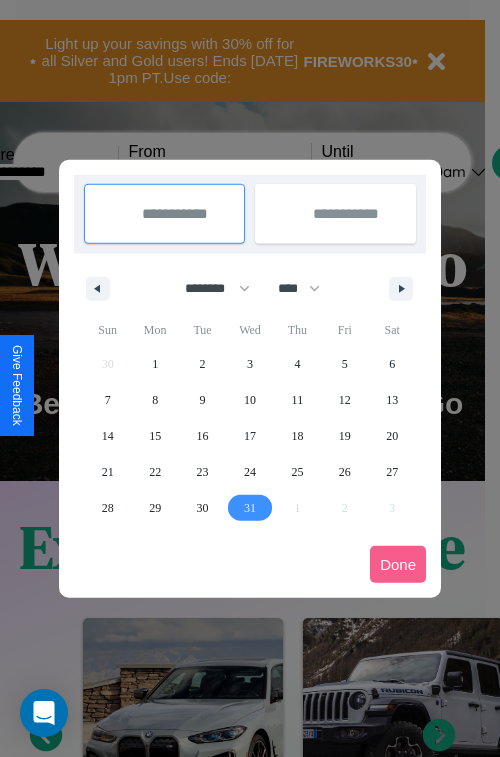 click on "31" at bounding box center (250, 508) 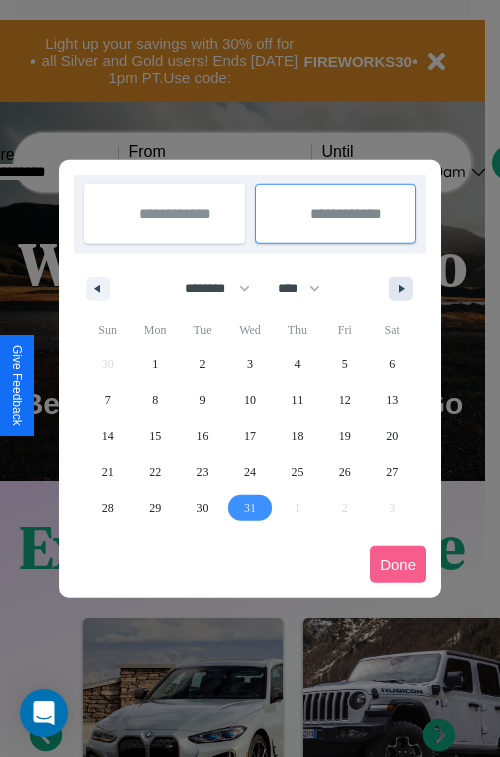 click at bounding box center (405, 289) 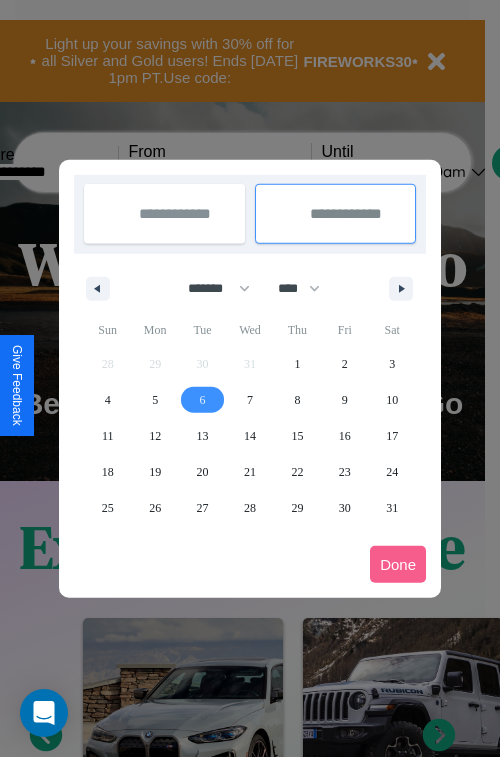 click on "6" at bounding box center (203, 400) 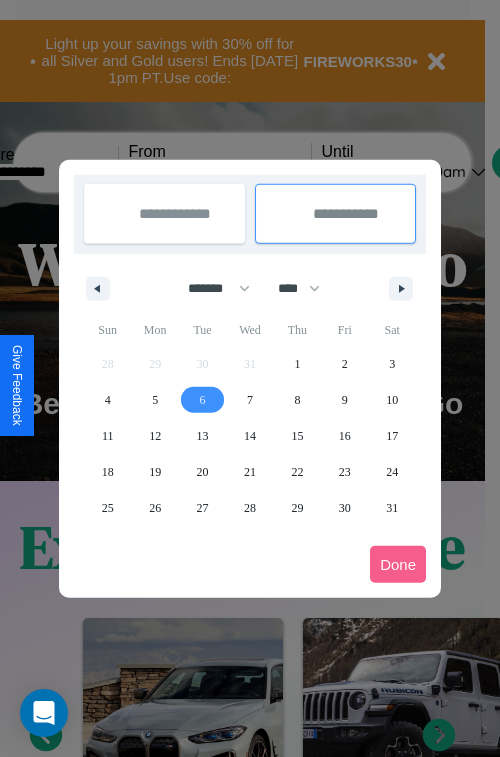 select on "**" 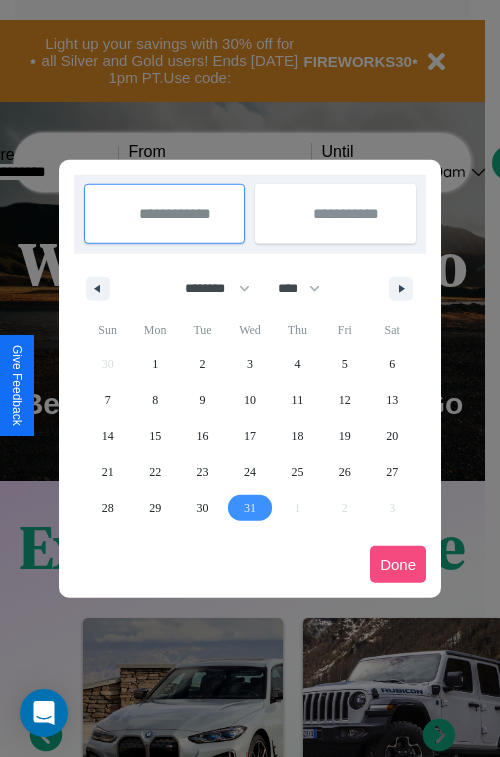 click on "Done" at bounding box center [398, 564] 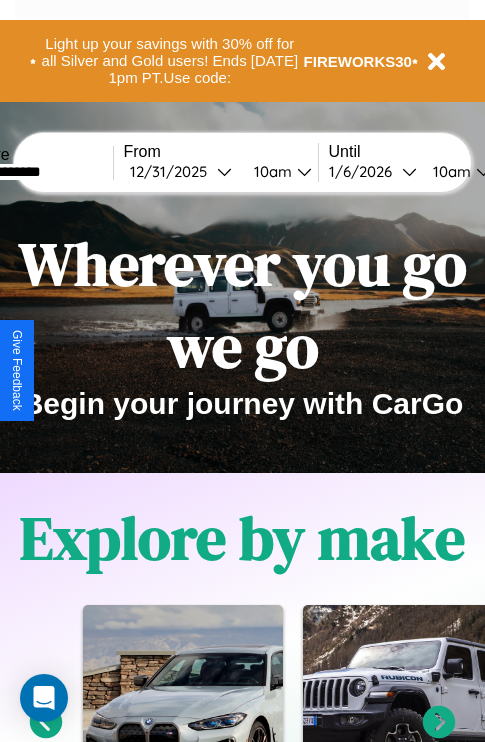 scroll, scrollTop: 0, scrollLeft: 73, axis: horizontal 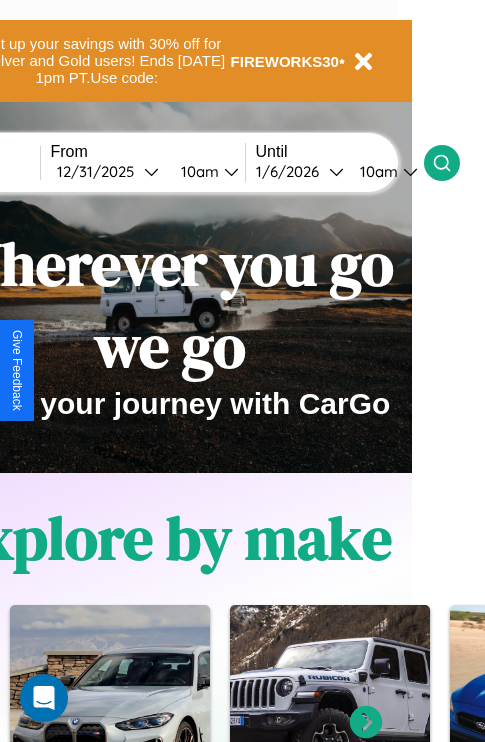 click 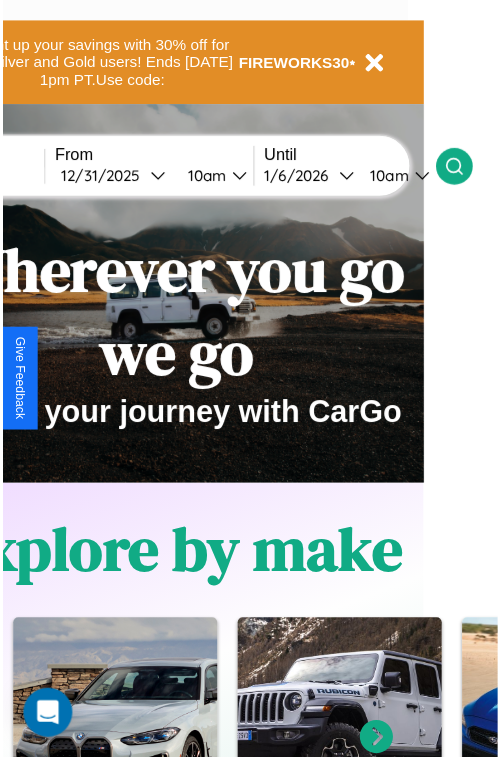 scroll, scrollTop: 0, scrollLeft: 0, axis: both 